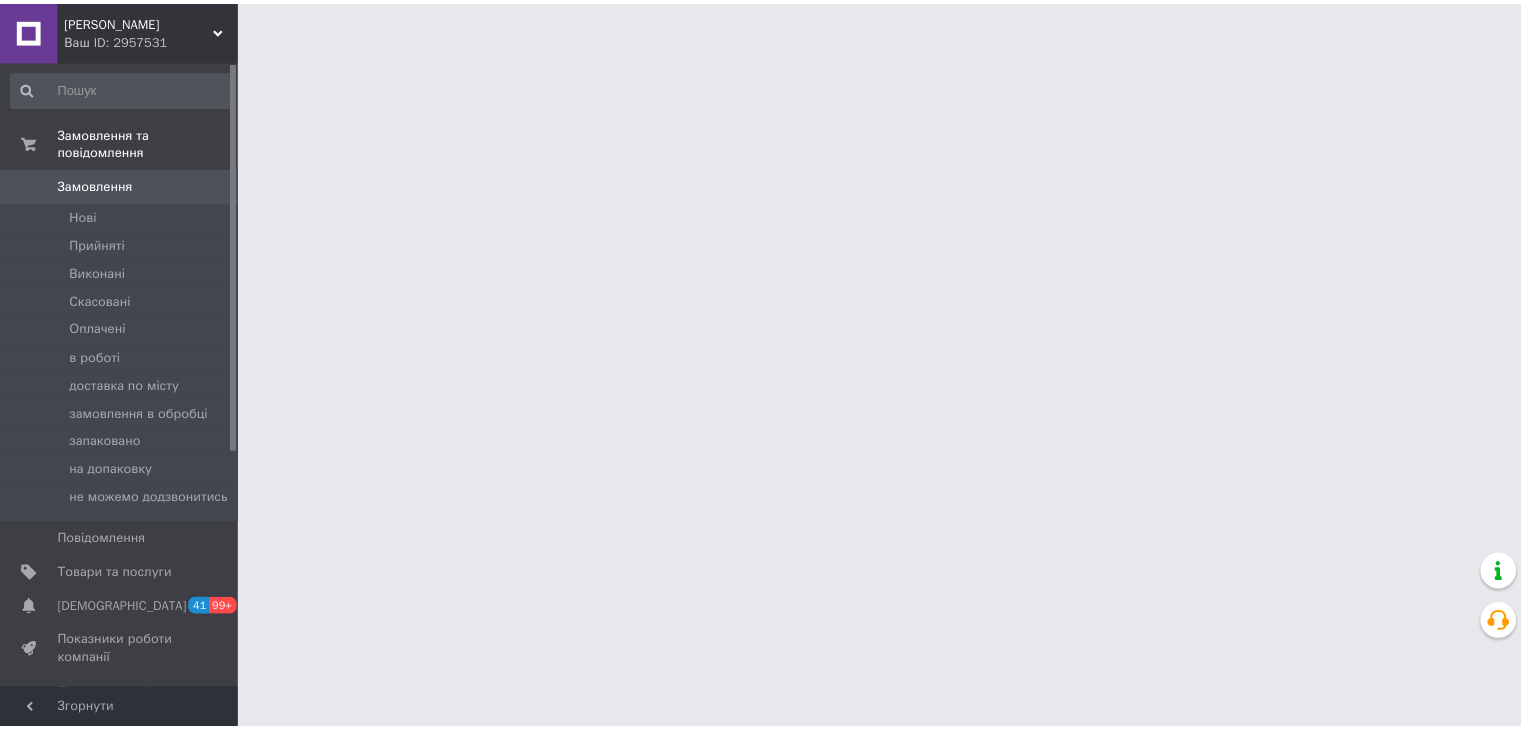 scroll, scrollTop: 0, scrollLeft: 0, axis: both 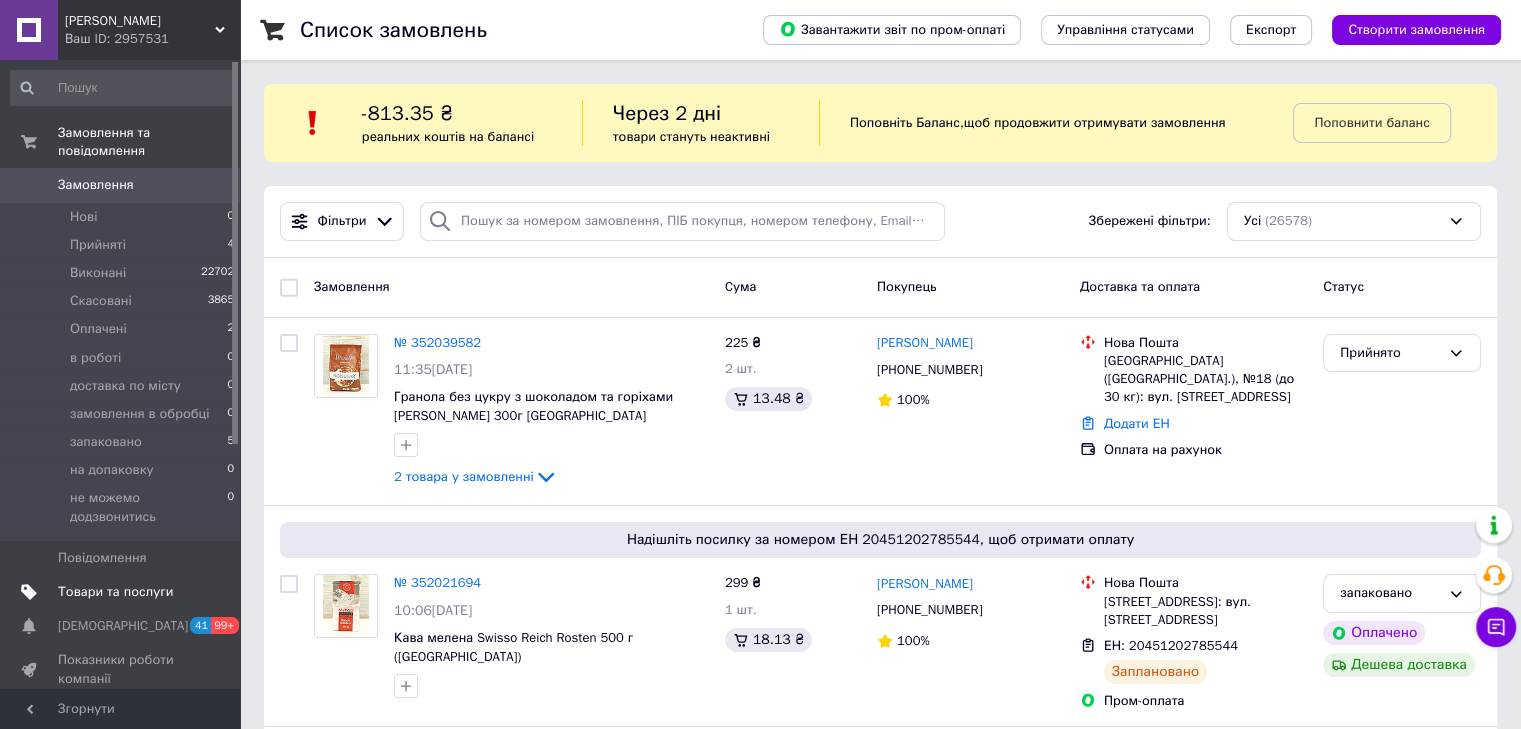 click on "Товари та послуги" at bounding box center [115, 592] 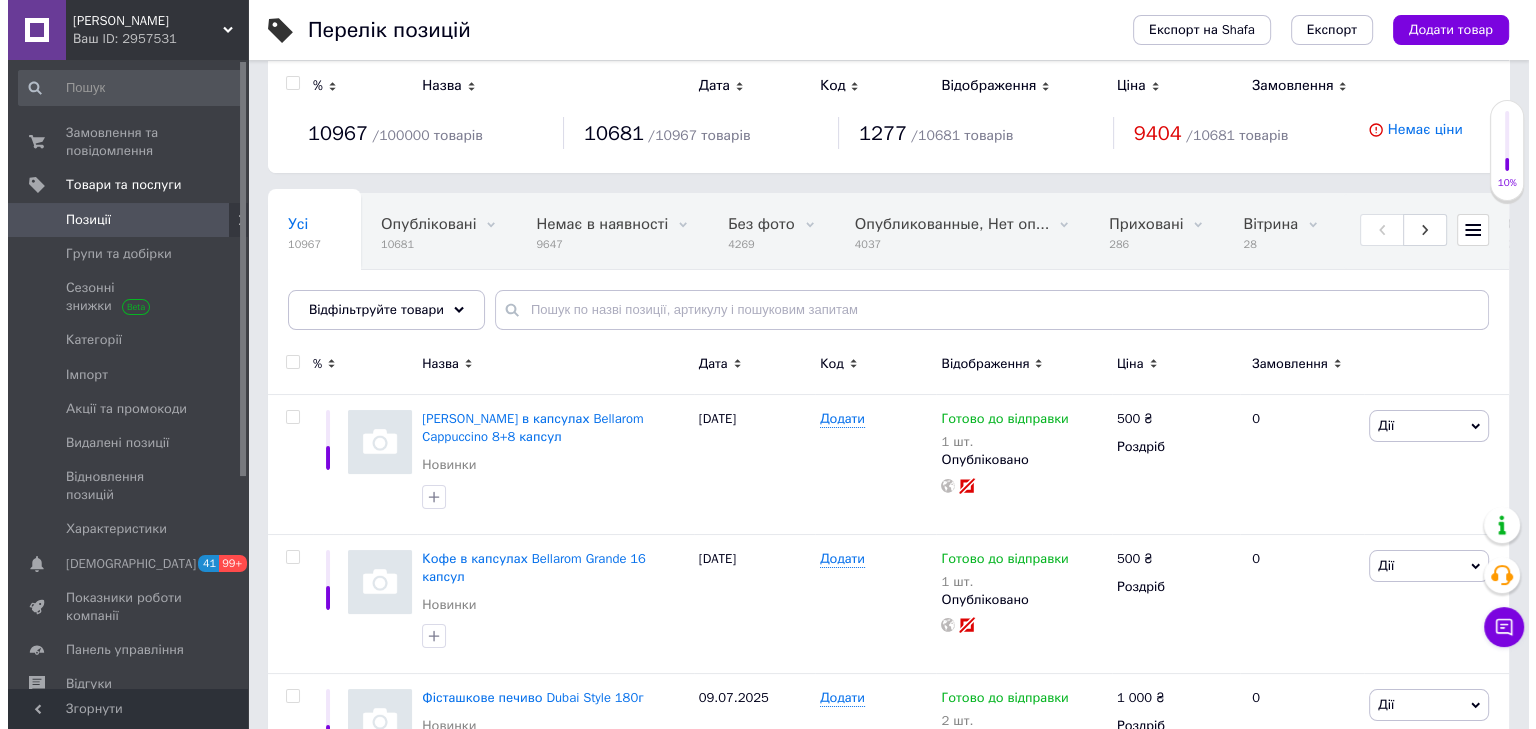 scroll, scrollTop: 0, scrollLeft: 0, axis: both 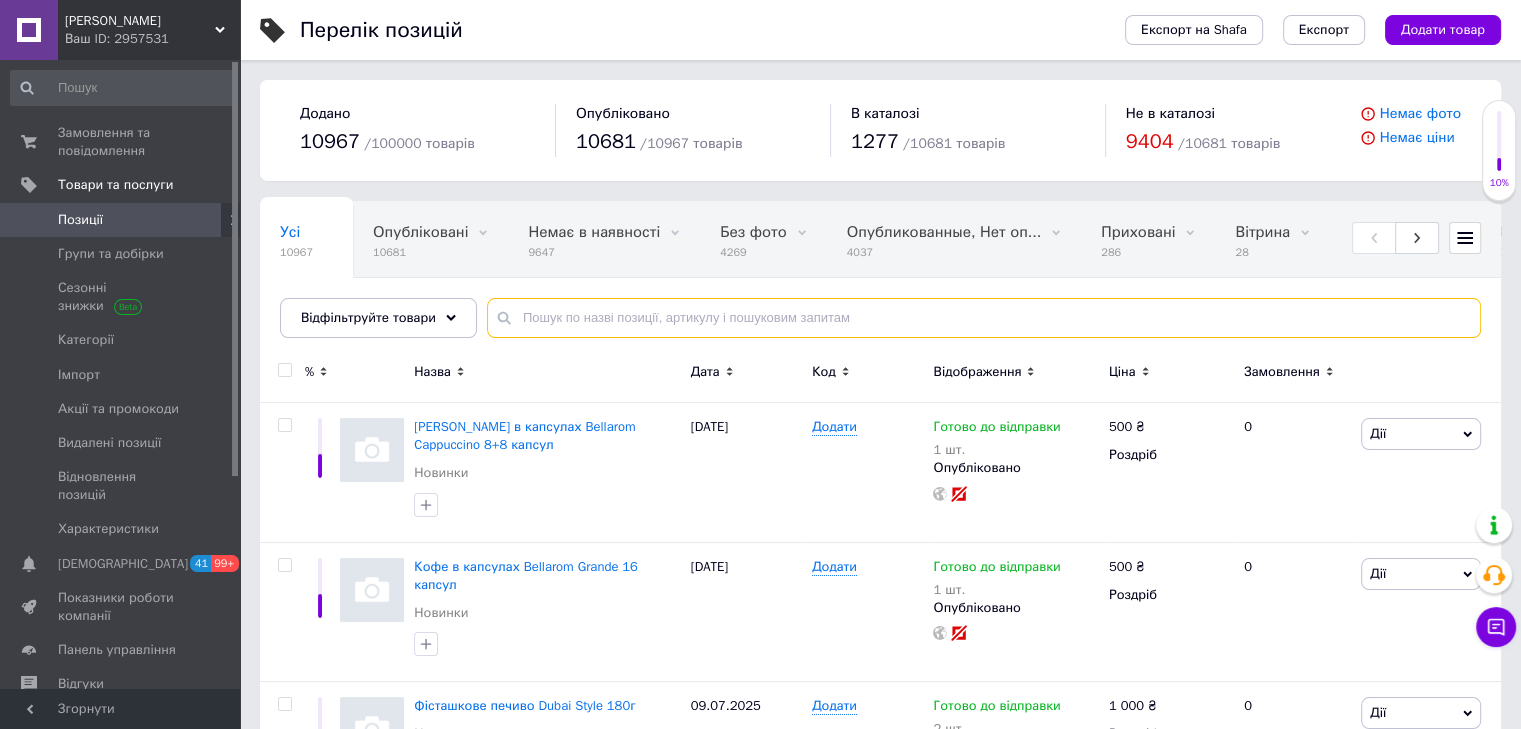 click at bounding box center (984, 318) 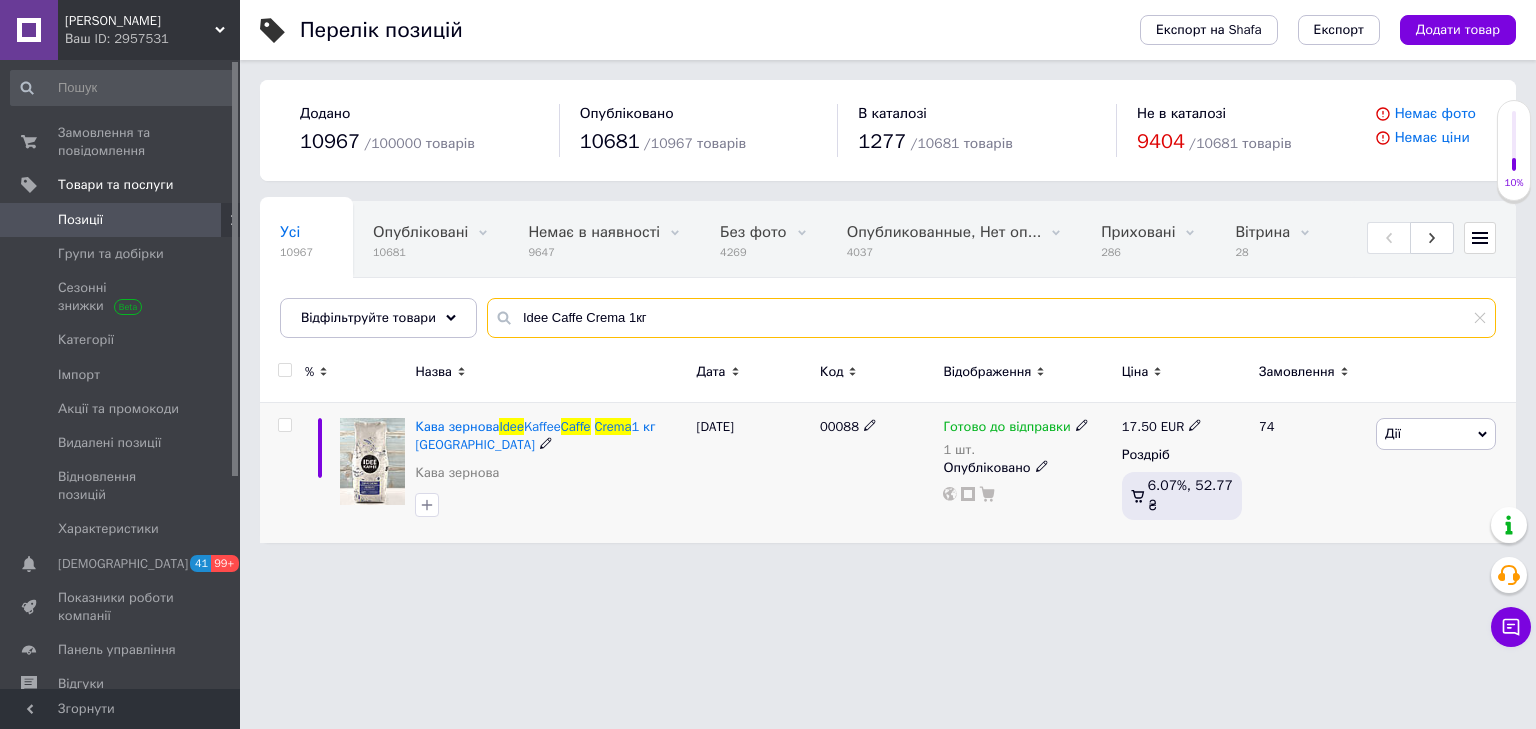 type on "Idee Caffe Crema 1кг" 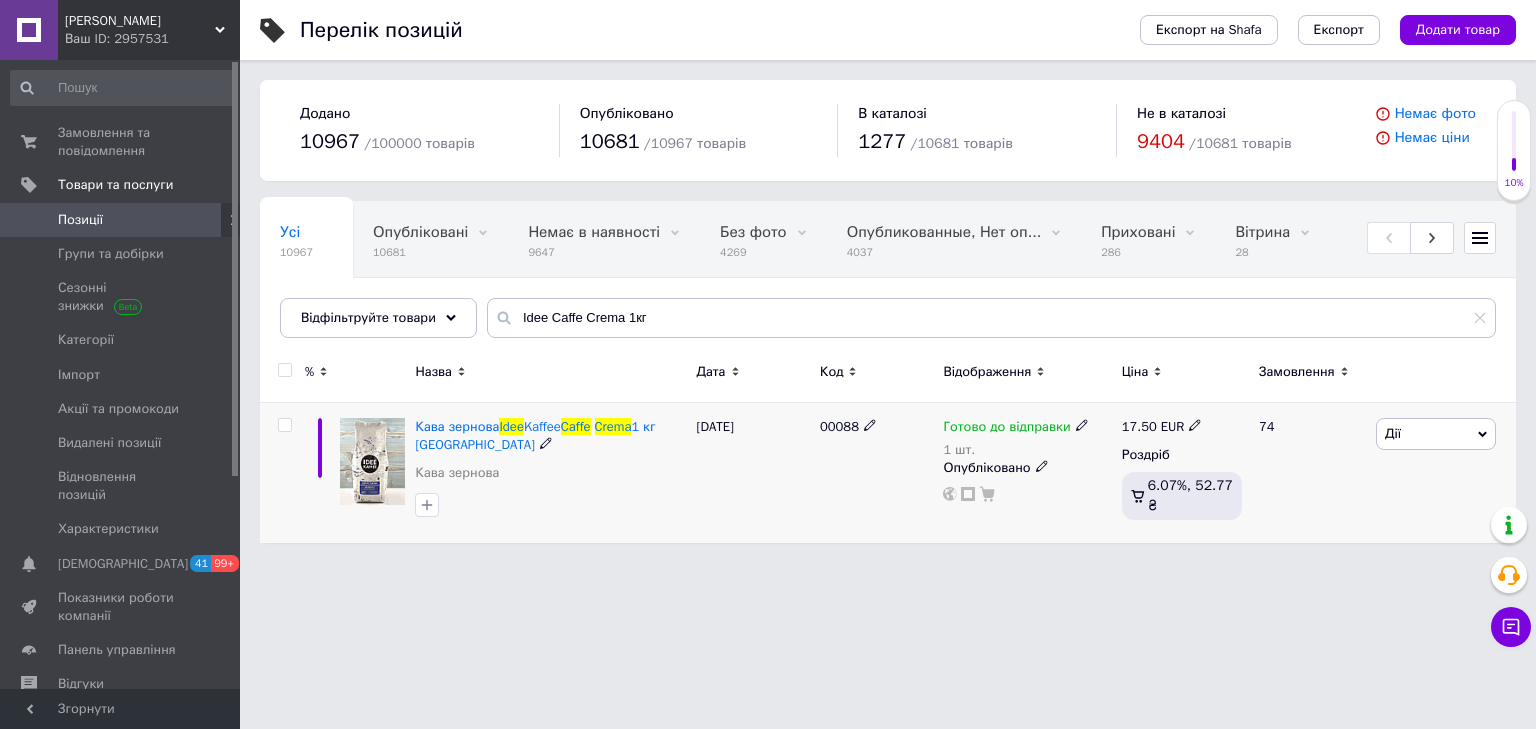 click 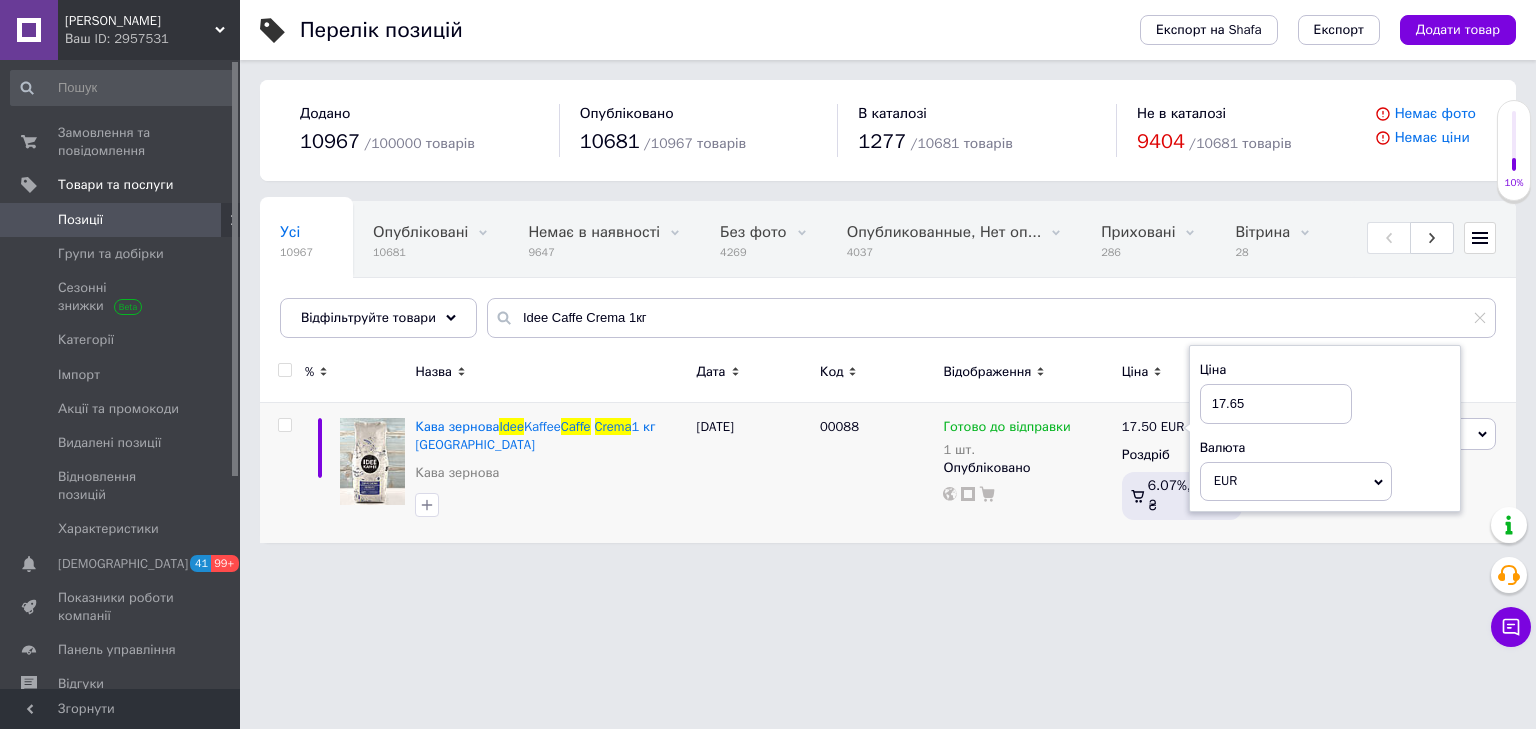 type on "17.65" 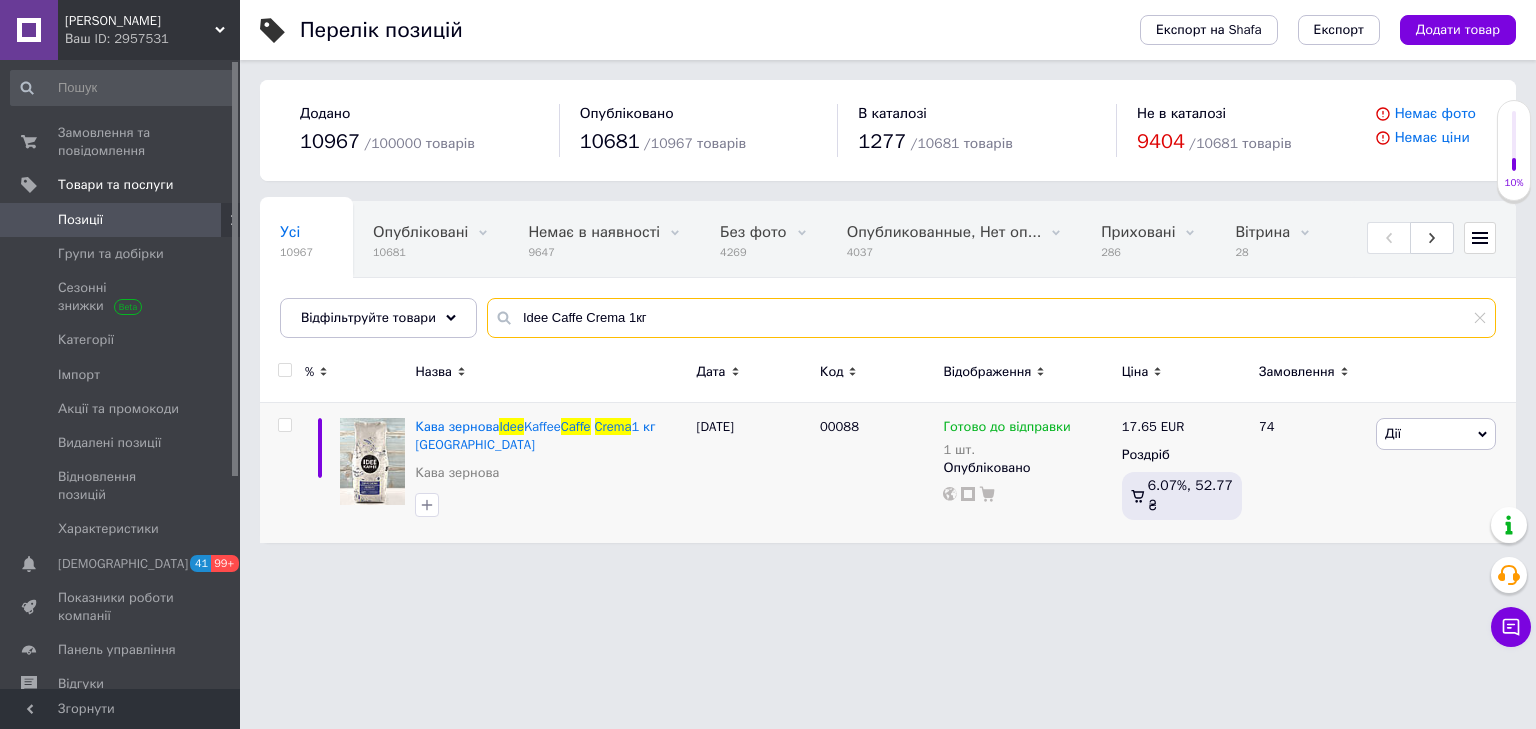 click on "Idee Caffe Crema 1кг" at bounding box center [991, 318] 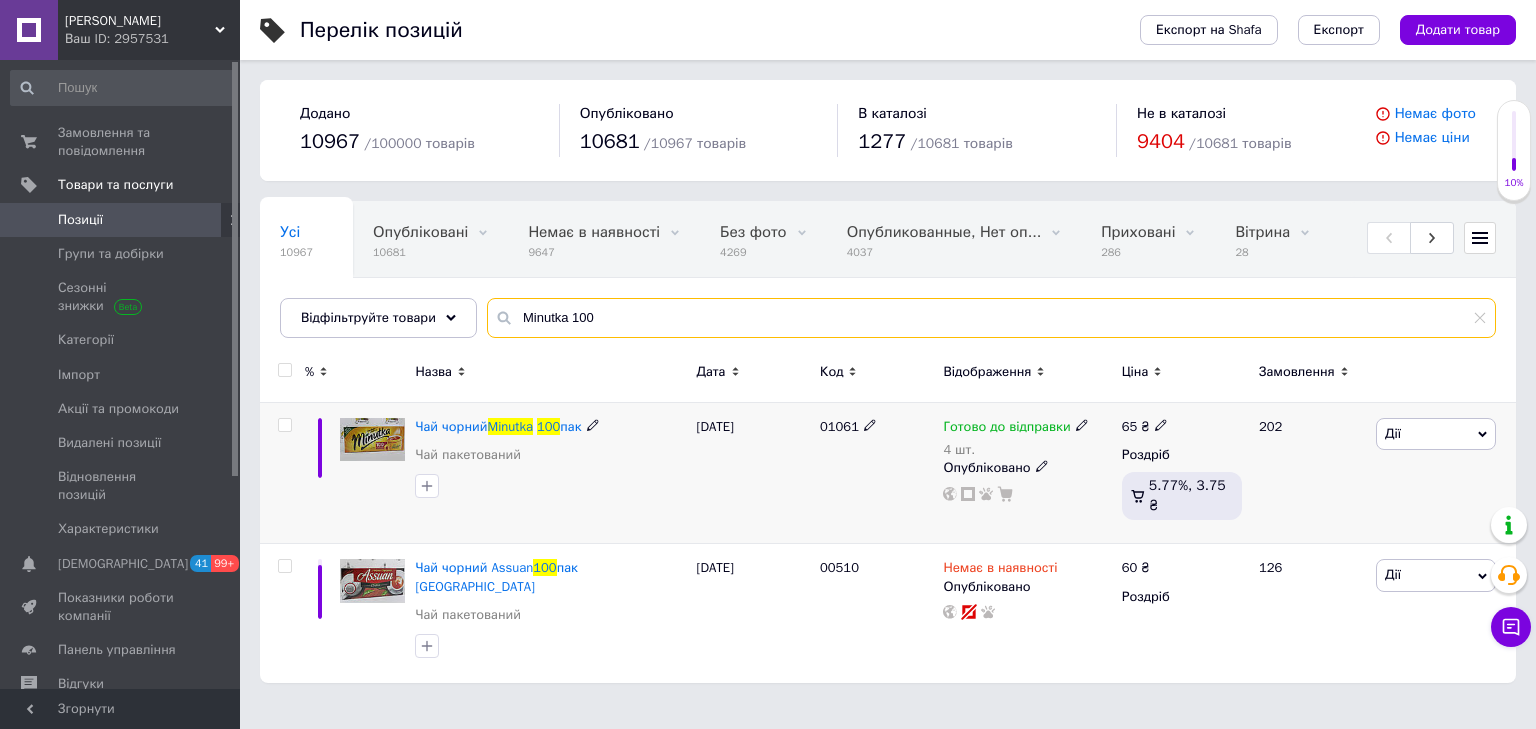 type on "Minutka 100" 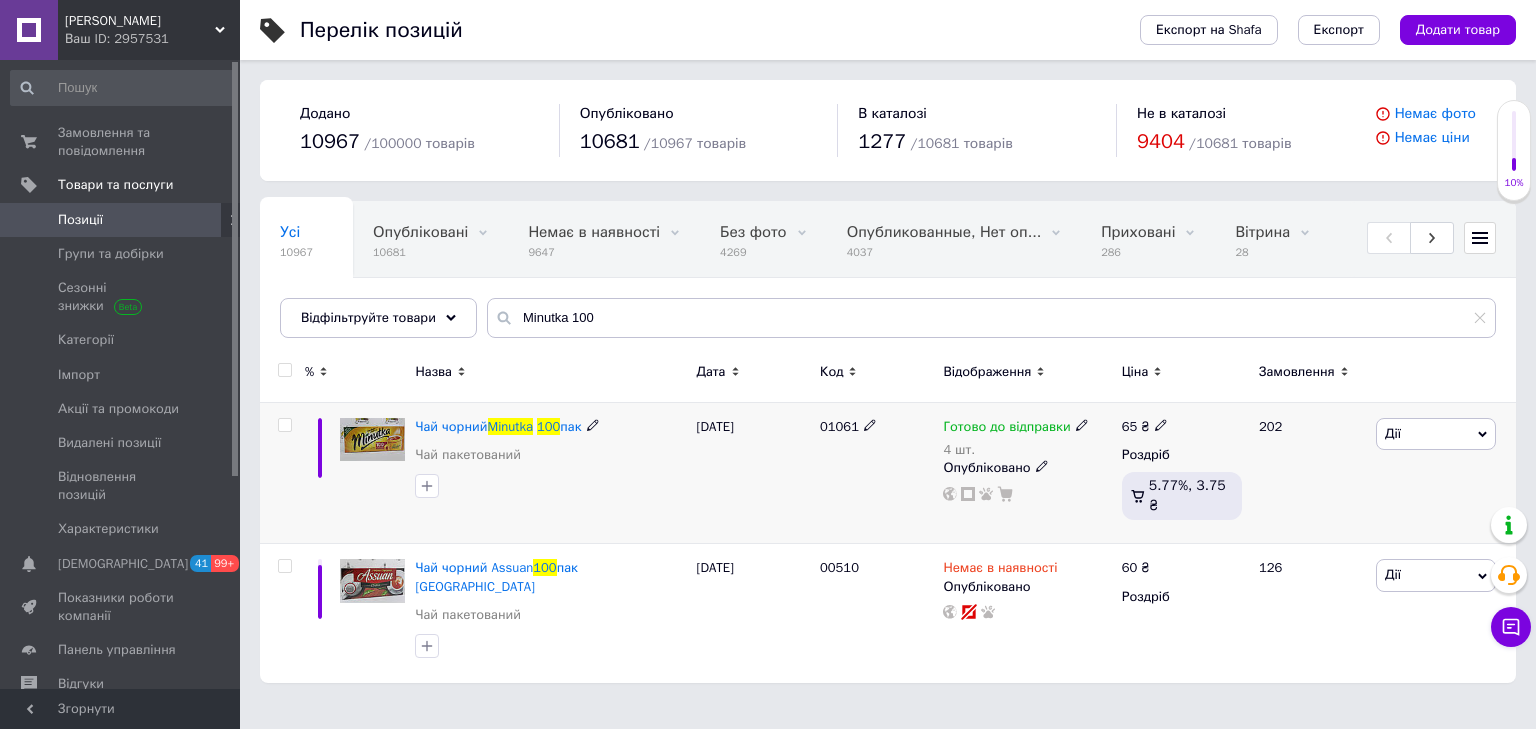 click 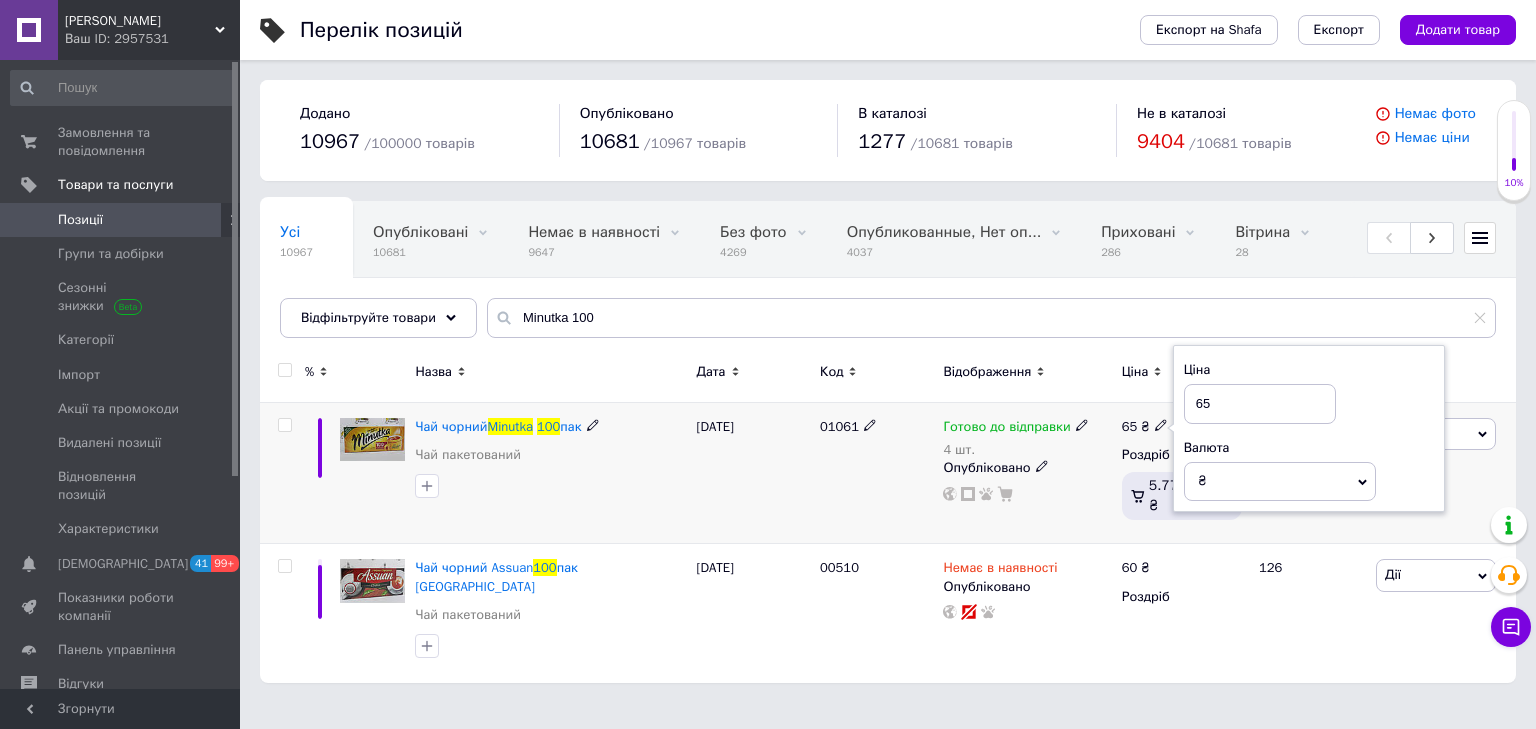 drag, startPoint x: 1186, startPoint y: 404, endPoint x: 1202, endPoint y: 410, distance: 17.088007 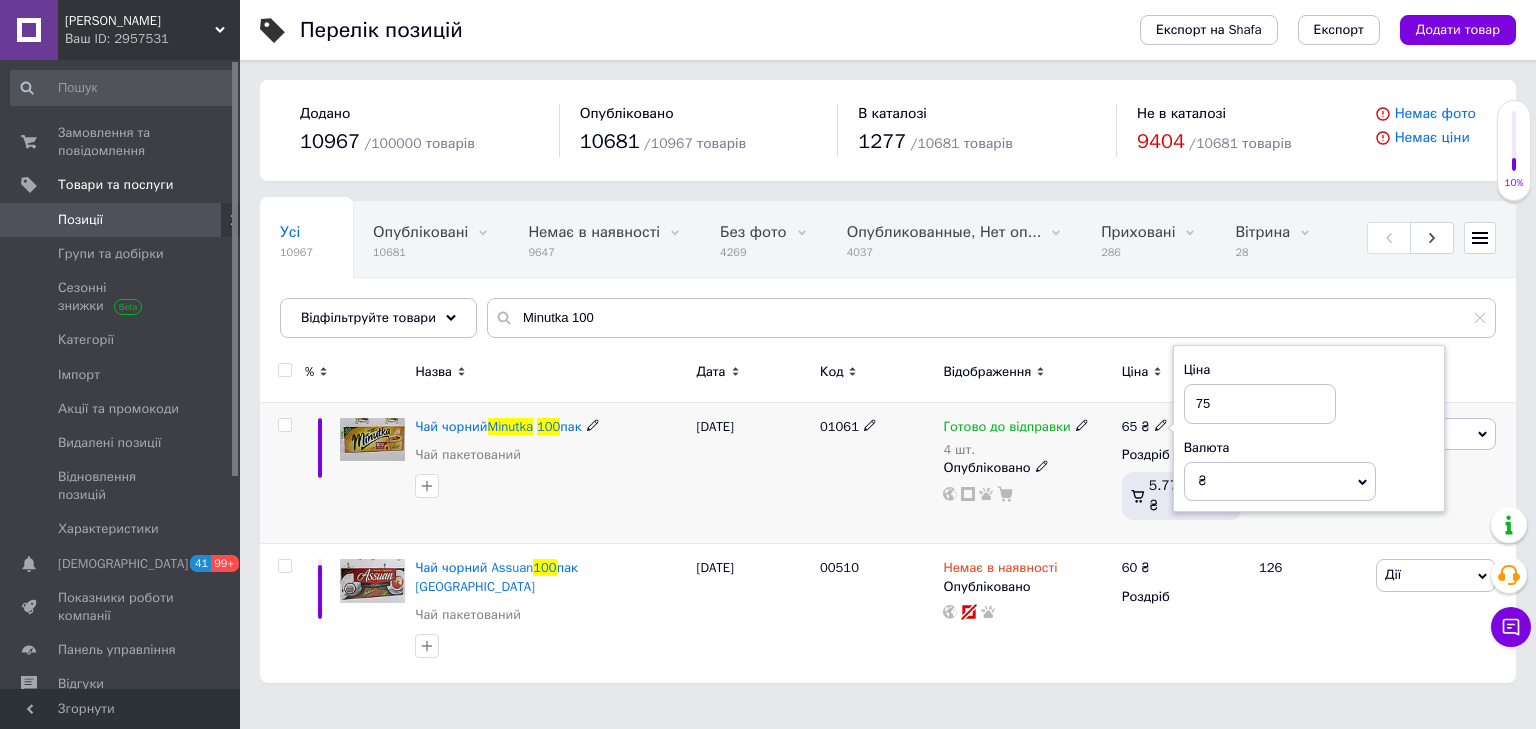 type on "75" 